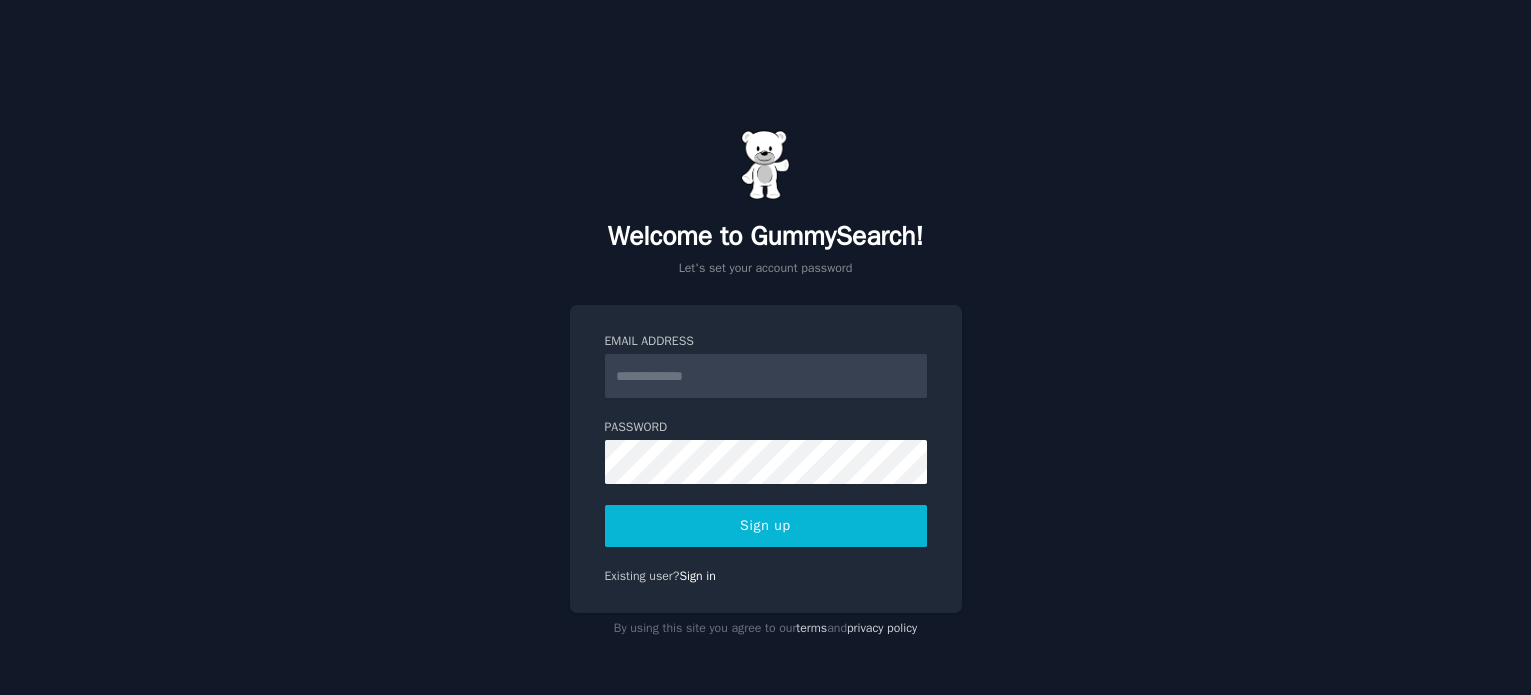 scroll, scrollTop: 0, scrollLeft: 0, axis: both 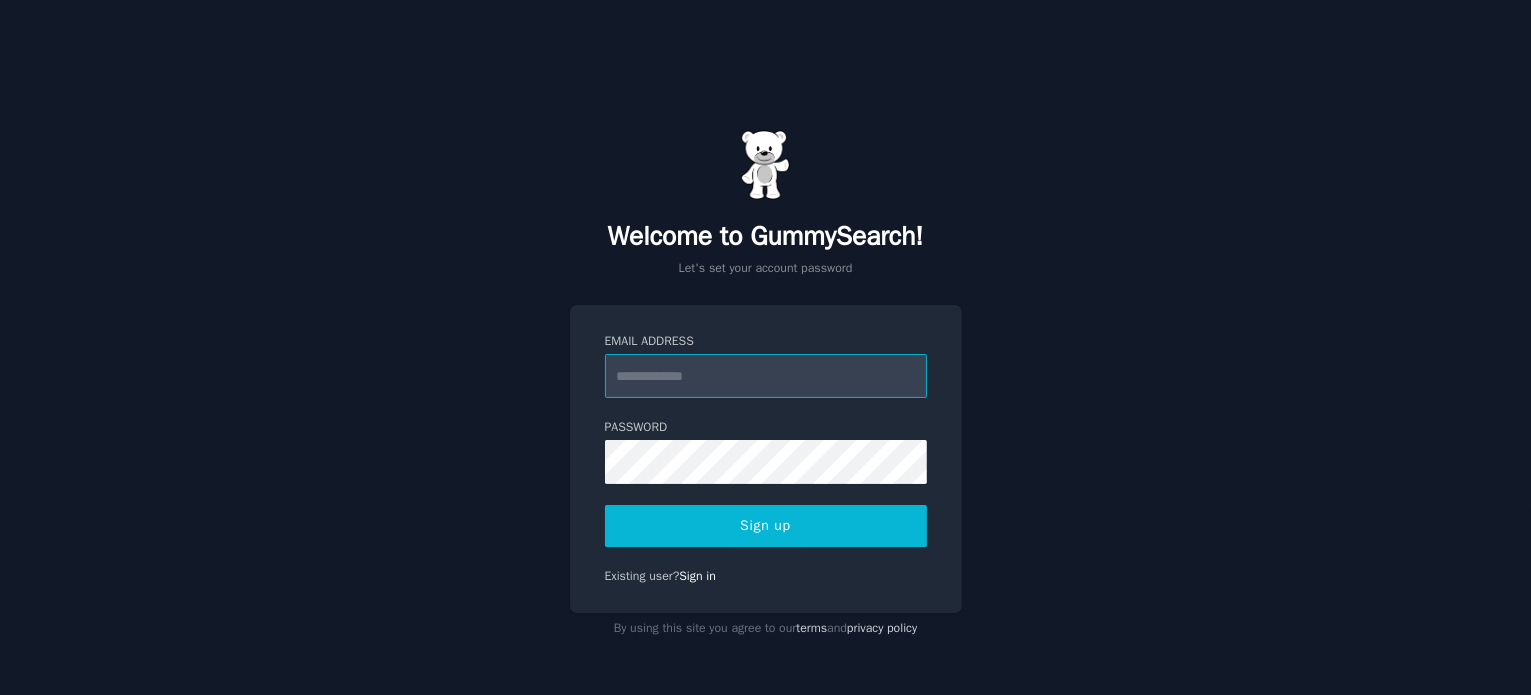 click on "Email Address" at bounding box center (766, 376) 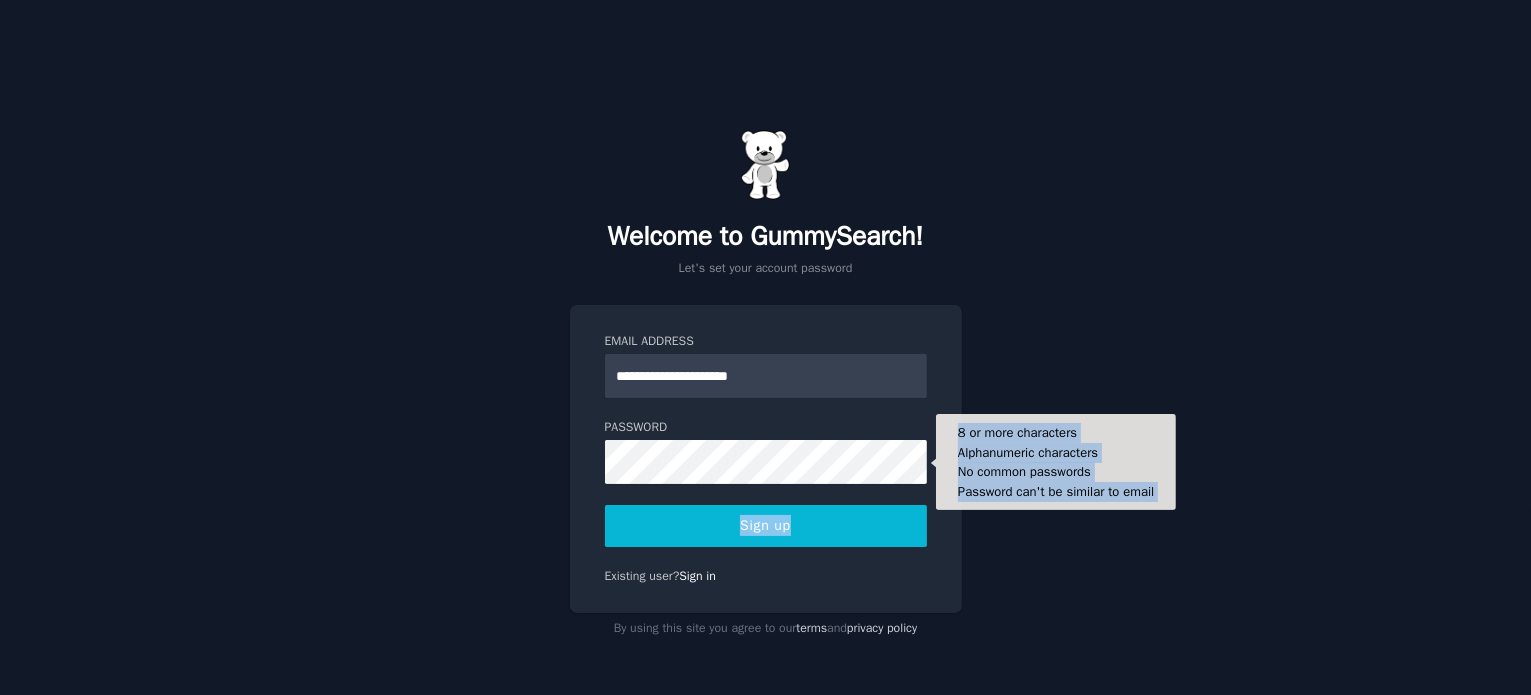 click on "**********" at bounding box center [766, 459] 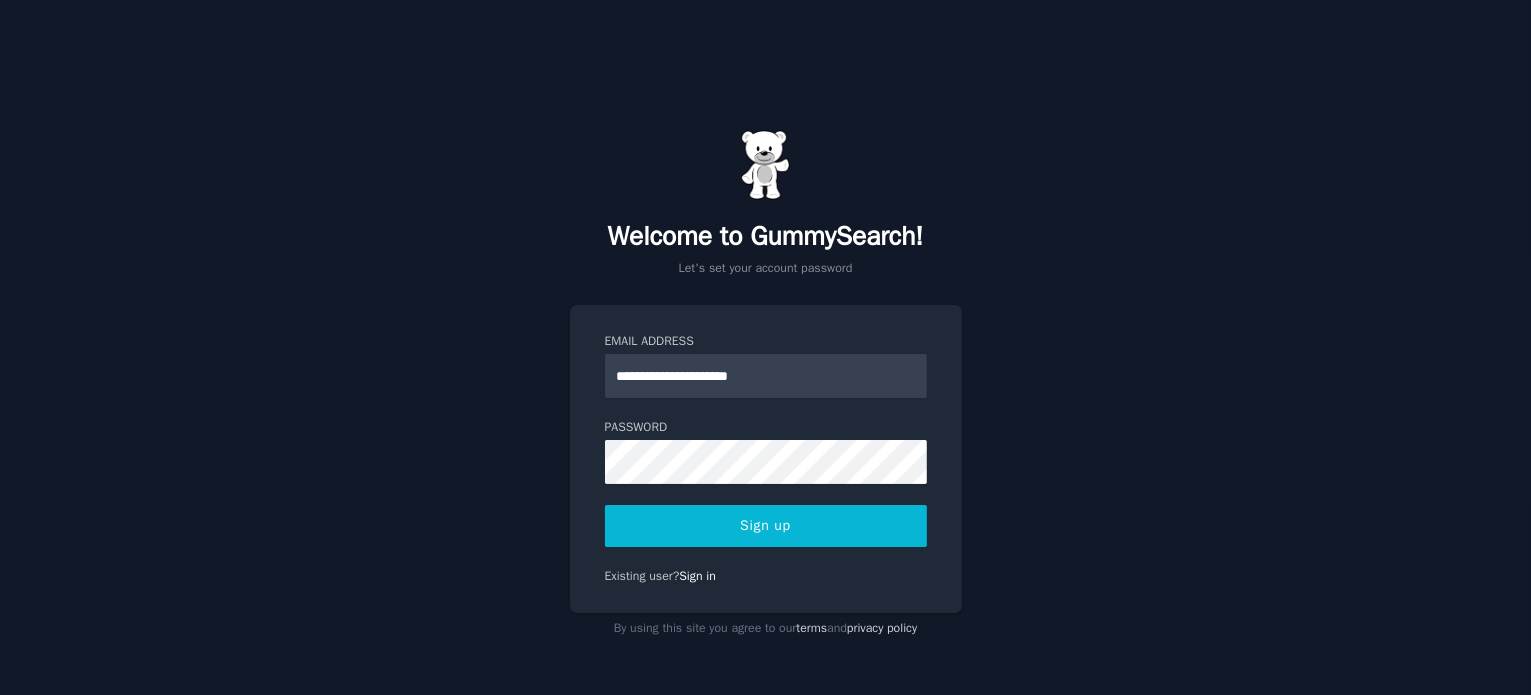 click on "Sign up" at bounding box center (766, 526) 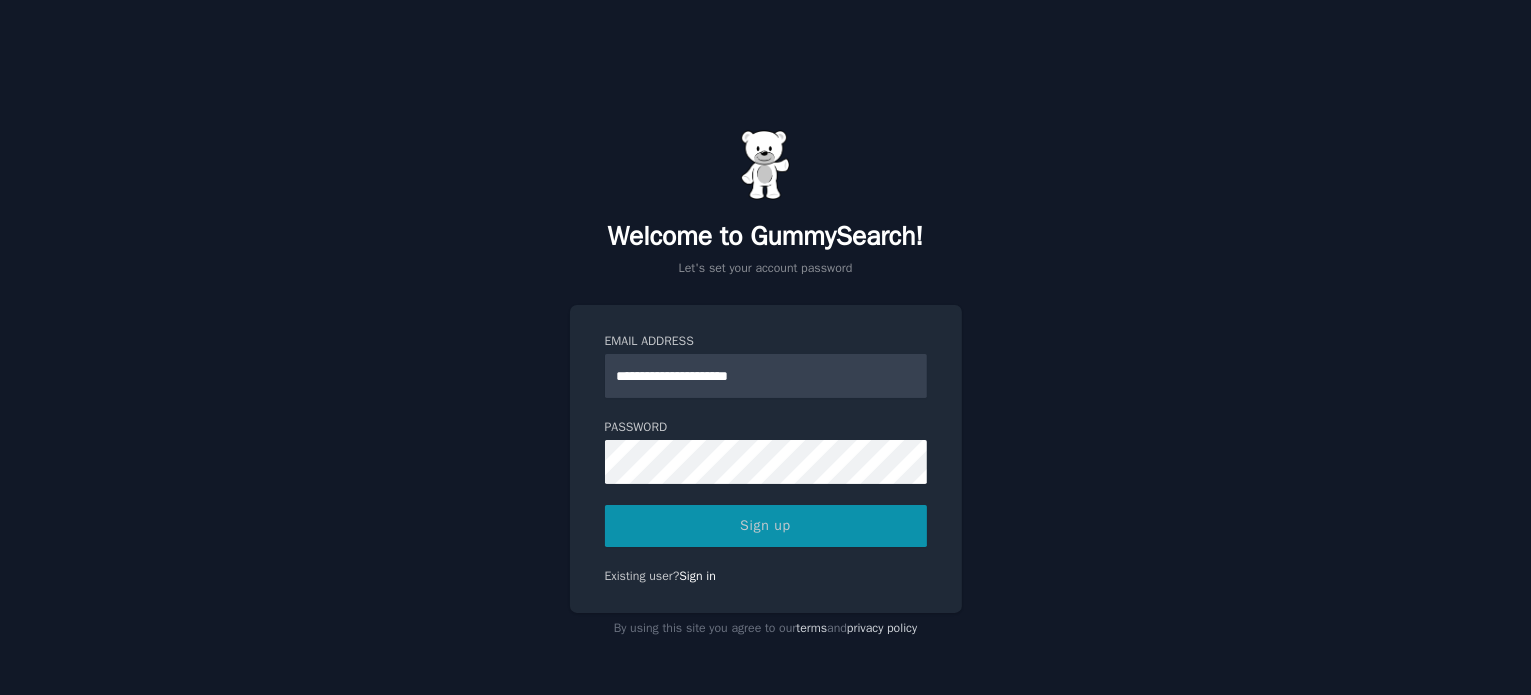 click on "Sign up" at bounding box center (766, 526) 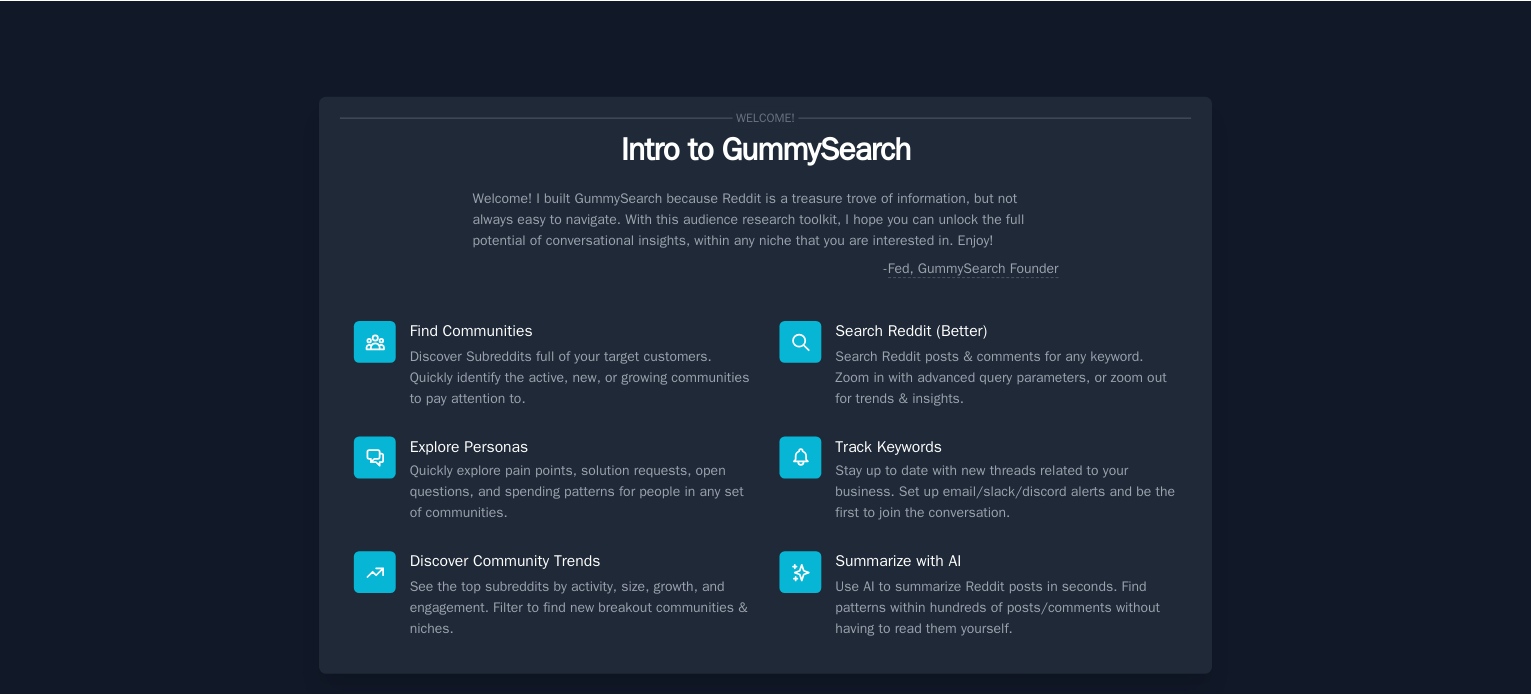 scroll, scrollTop: 0, scrollLeft: 0, axis: both 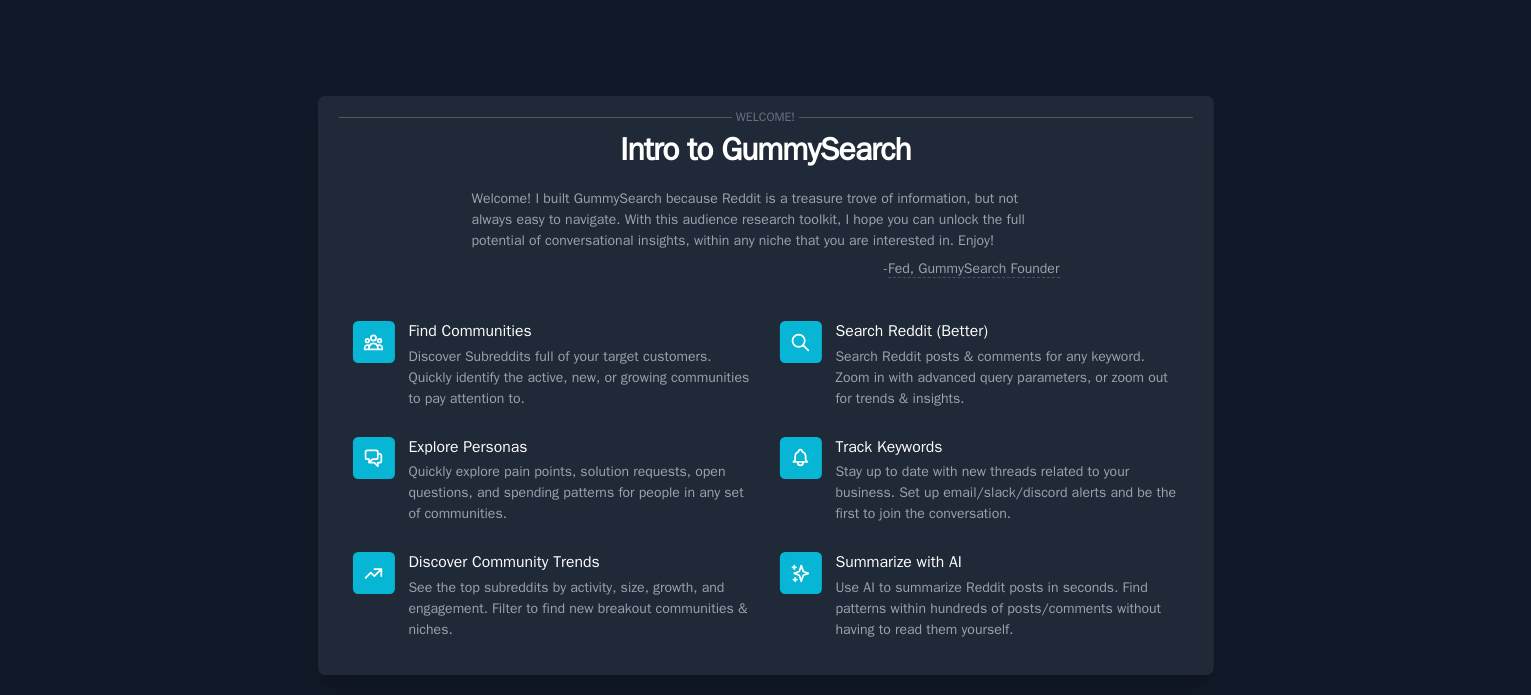 click on "Welcome! Intro to GummySearch Welcome! I built GummySearch because Reddit is a treasure trove of information, but not always easy to navigate. With this audience research toolkit, I hope you can unlock the full potential of conversational insights, within any niche that you are interested in. Enjoy! -  Fed, GummySearch Founder Find Communities Discover Subreddits full of your target customers. Quickly identify the active, new, or growing communities to pay attention to. Search Reddit (Better) Search Reddit posts & comments for any keyword. Zoom in with advanced query parameters, or zoom out for trends & insights. Explore Personas Quickly explore pain points, solution requests, open questions, and spending patterns for people in any set of communities. Track Keywords Stay up to date with new threads related to your business. Set up email/slack/discord alerts and be the first to join the conversation. Discover Community Trends Summarize with AI Next" at bounding box center [765, 431] 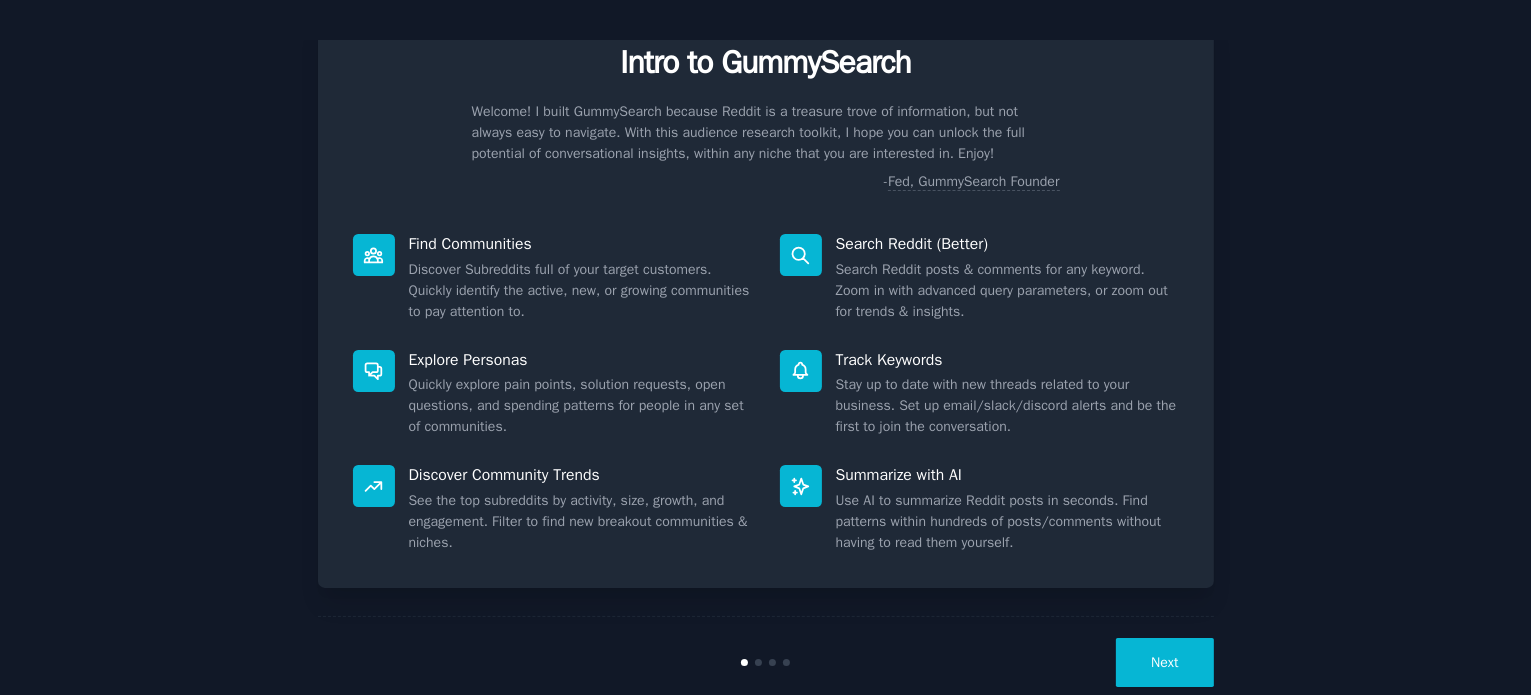 click on "Next" at bounding box center (1164, 662) 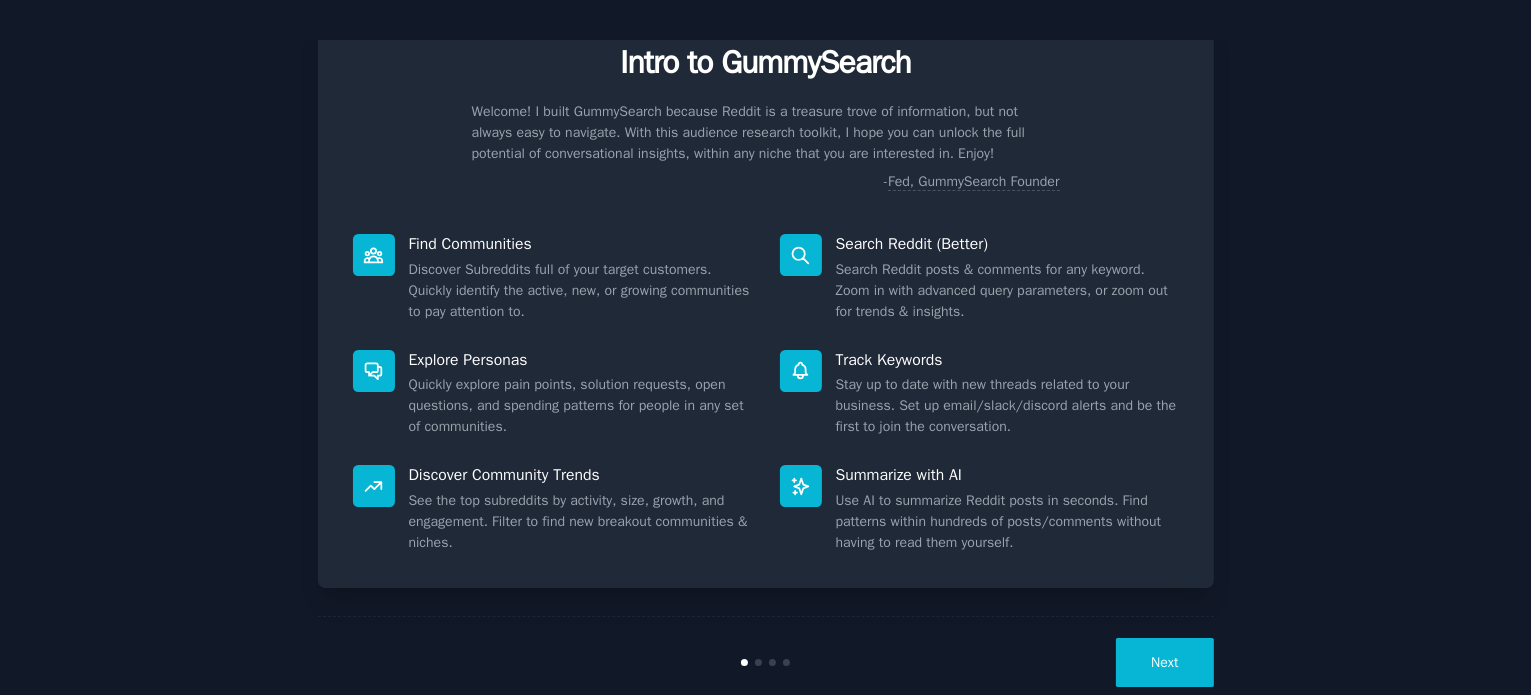 scroll, scrollTop: 20, scrollLeft: 0, axis: vertical 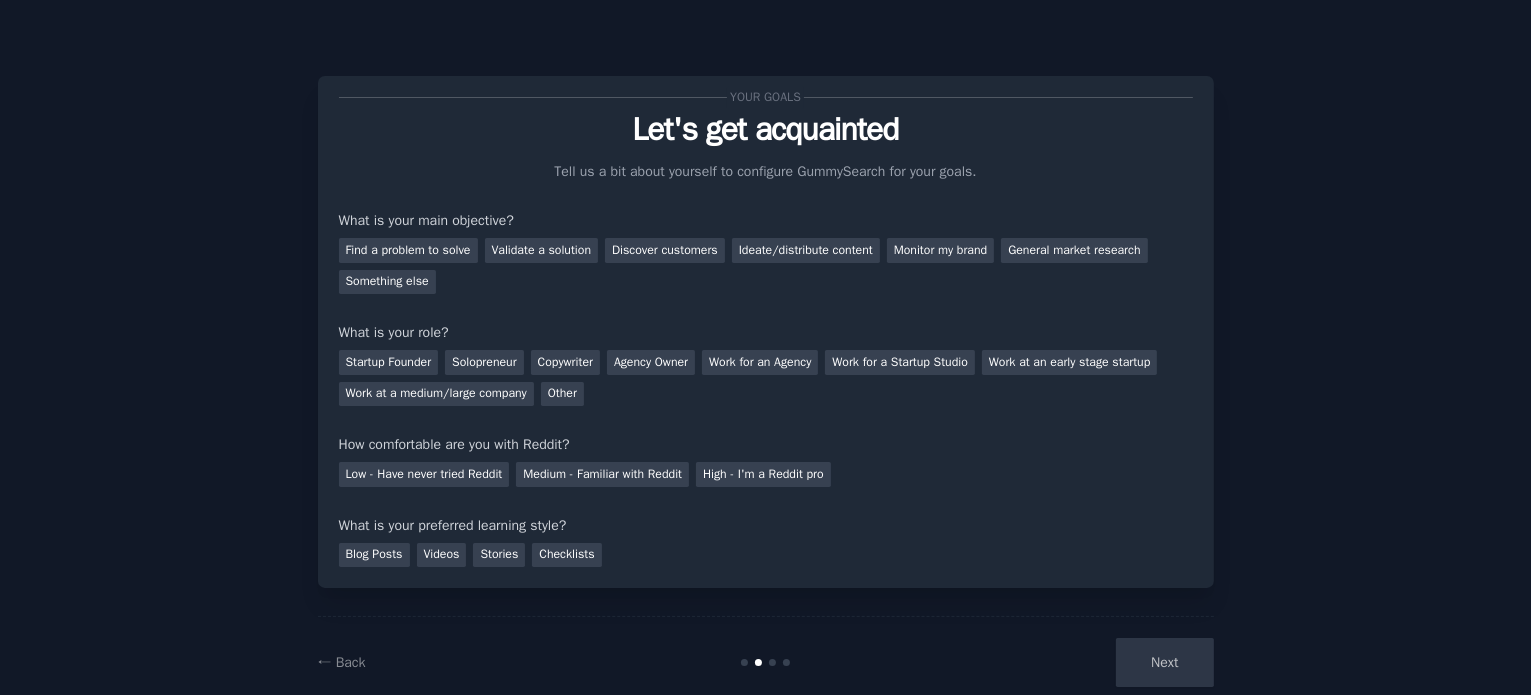 click on "Next" at bounding box center [1064, 662] 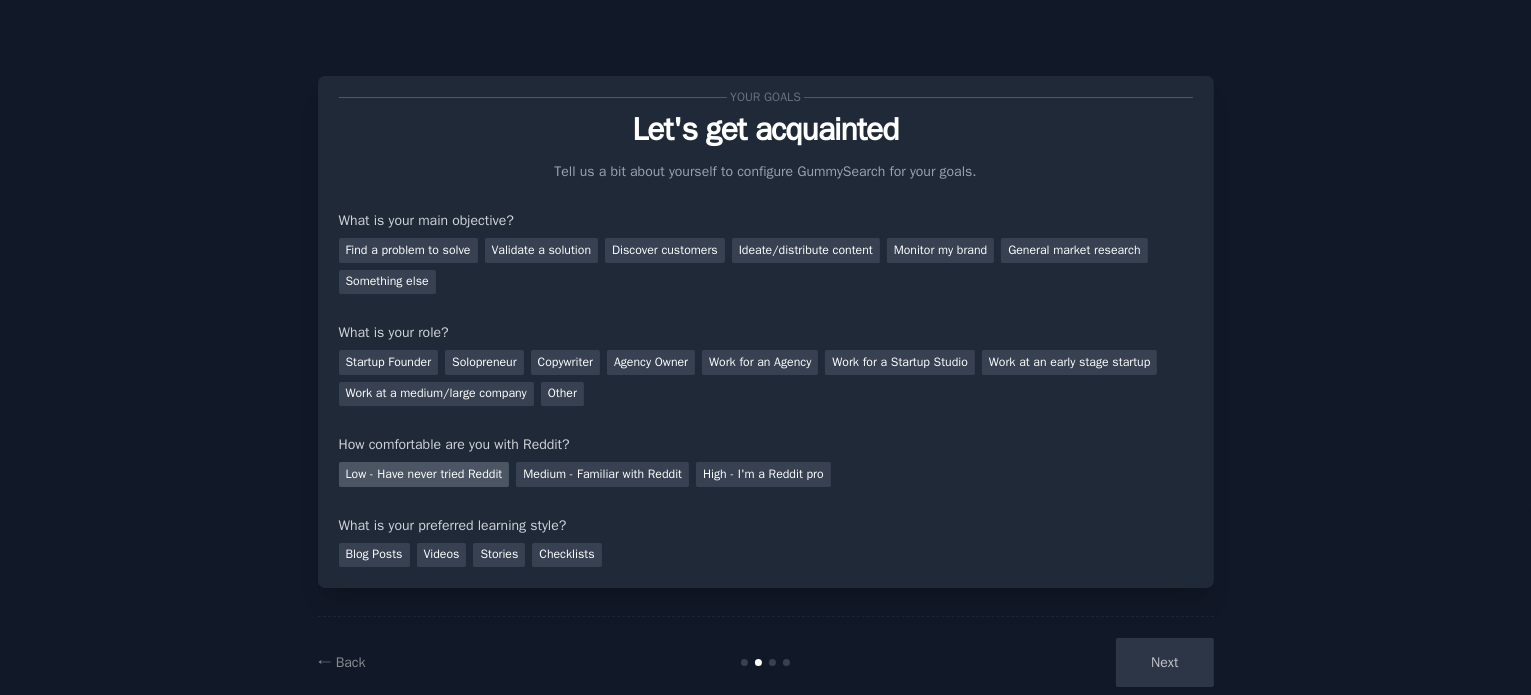 click on "Low - Have never tried Reddit" at bounding box center (424, 474) 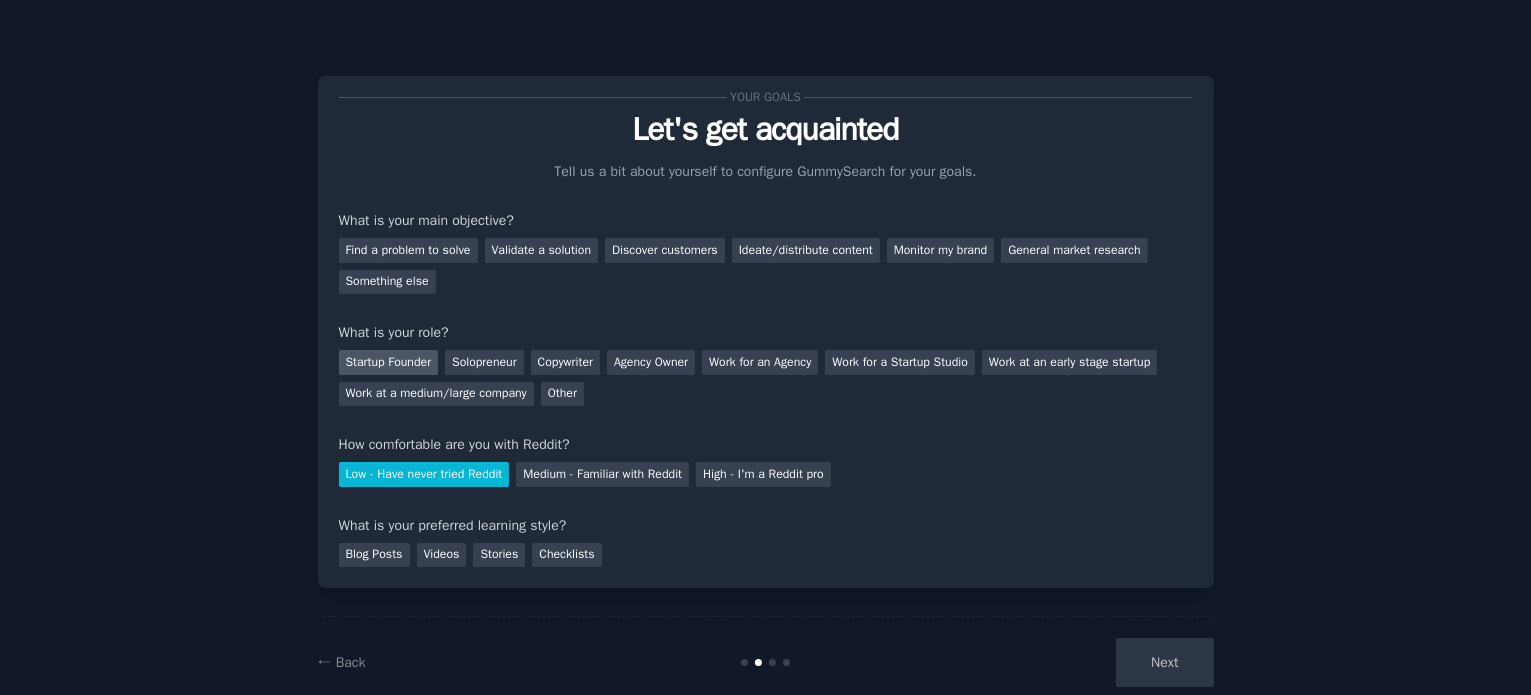 click on "Startup Founder" at bounding box center (389, 362) 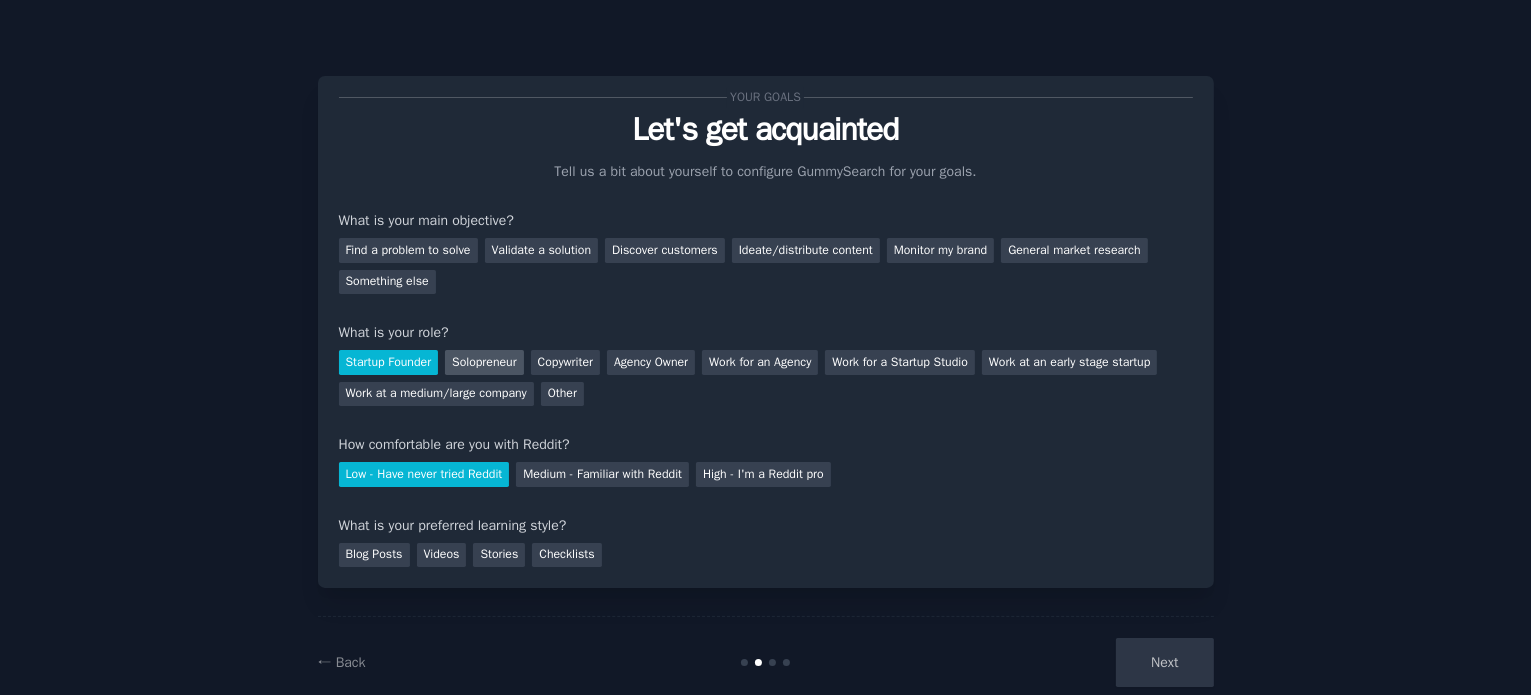 click on "Solopreneur" at bounding box center (484, 362) 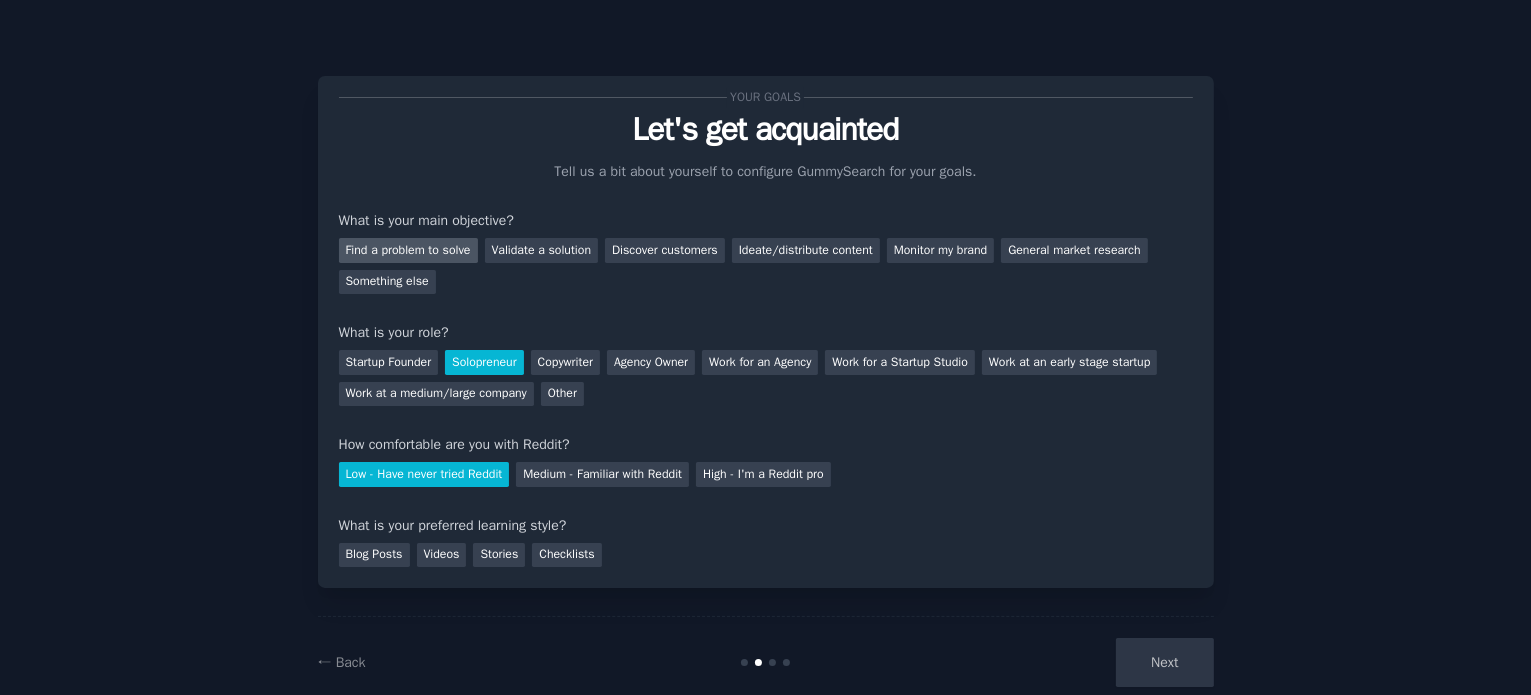 click on "Find a problem to solve" at bounding box center (408, 250) 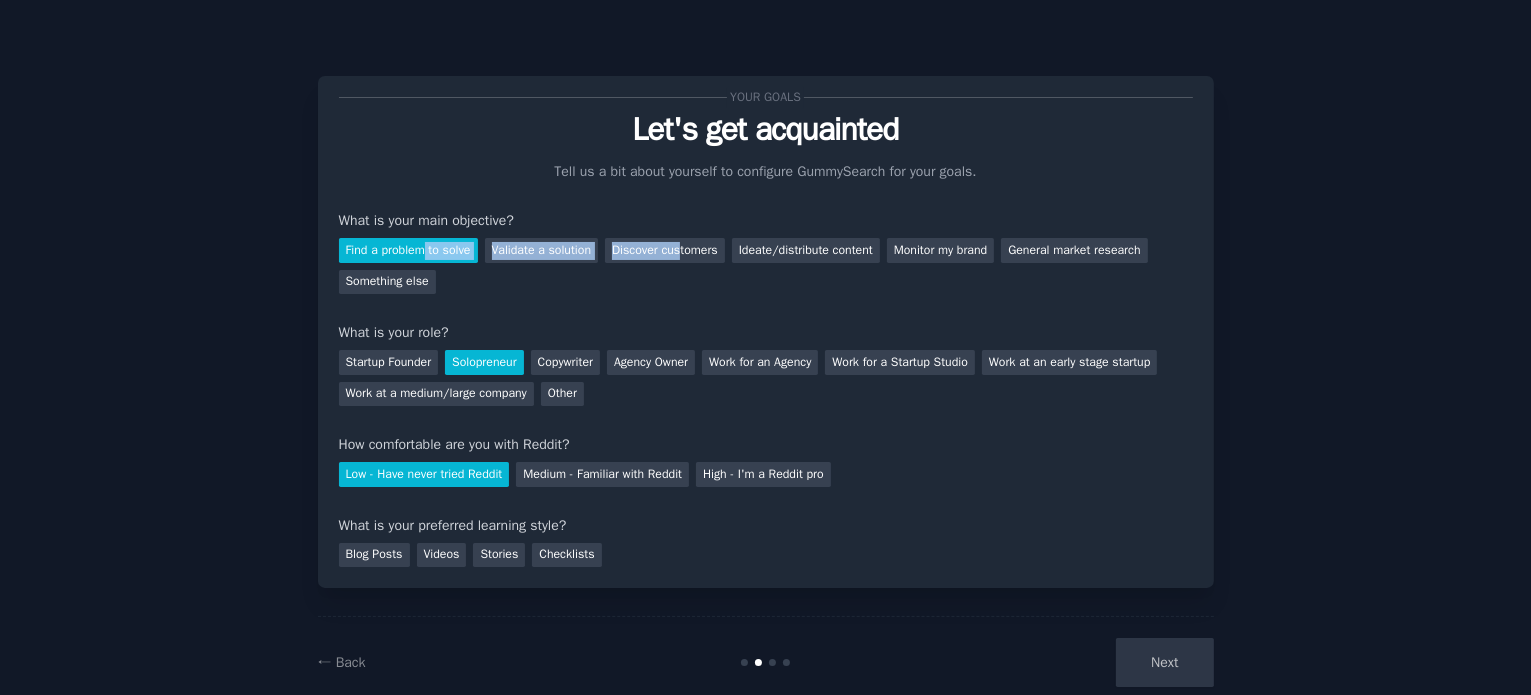 drag, startPoint x: 422, startPoint y: 248, endPoint x: 677, endPoint y: 293, distance: 258.94016 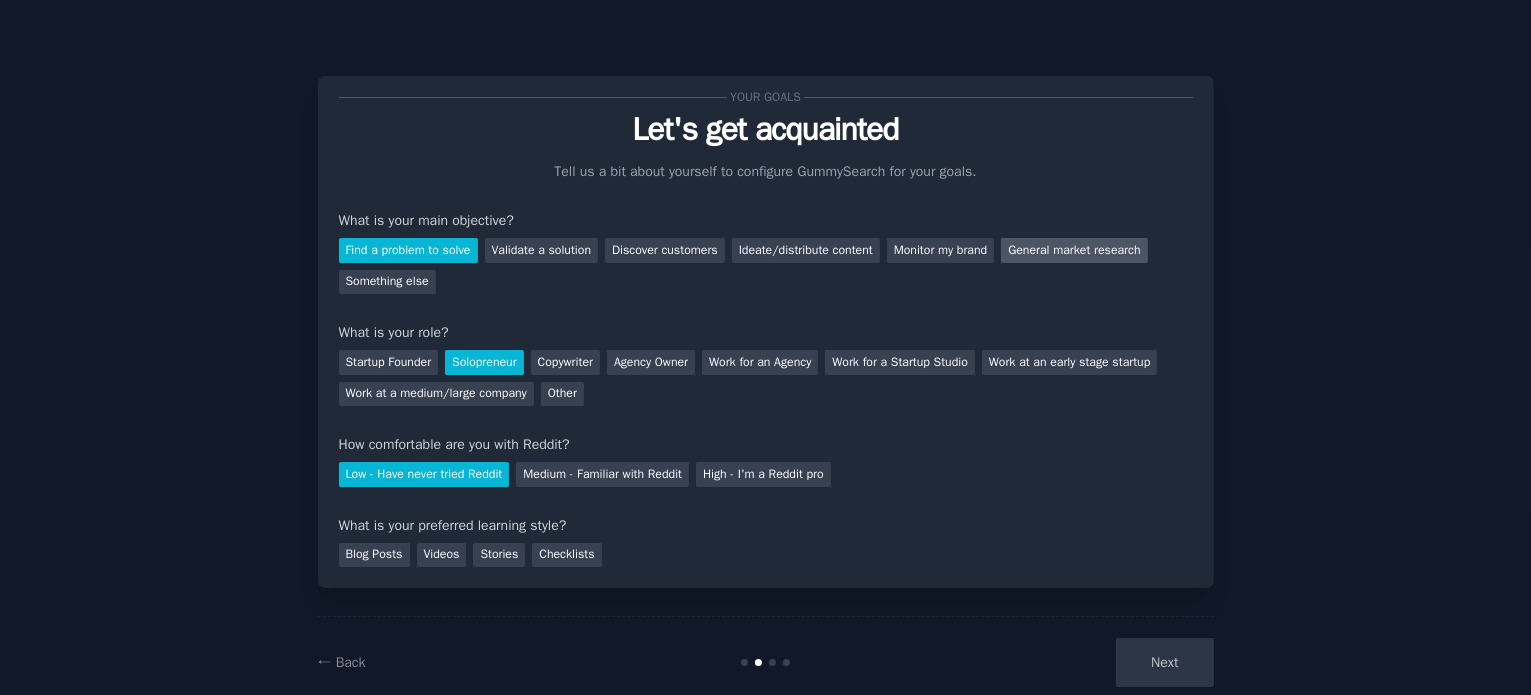 click on "General market research" at bounding box center (1074, 250) 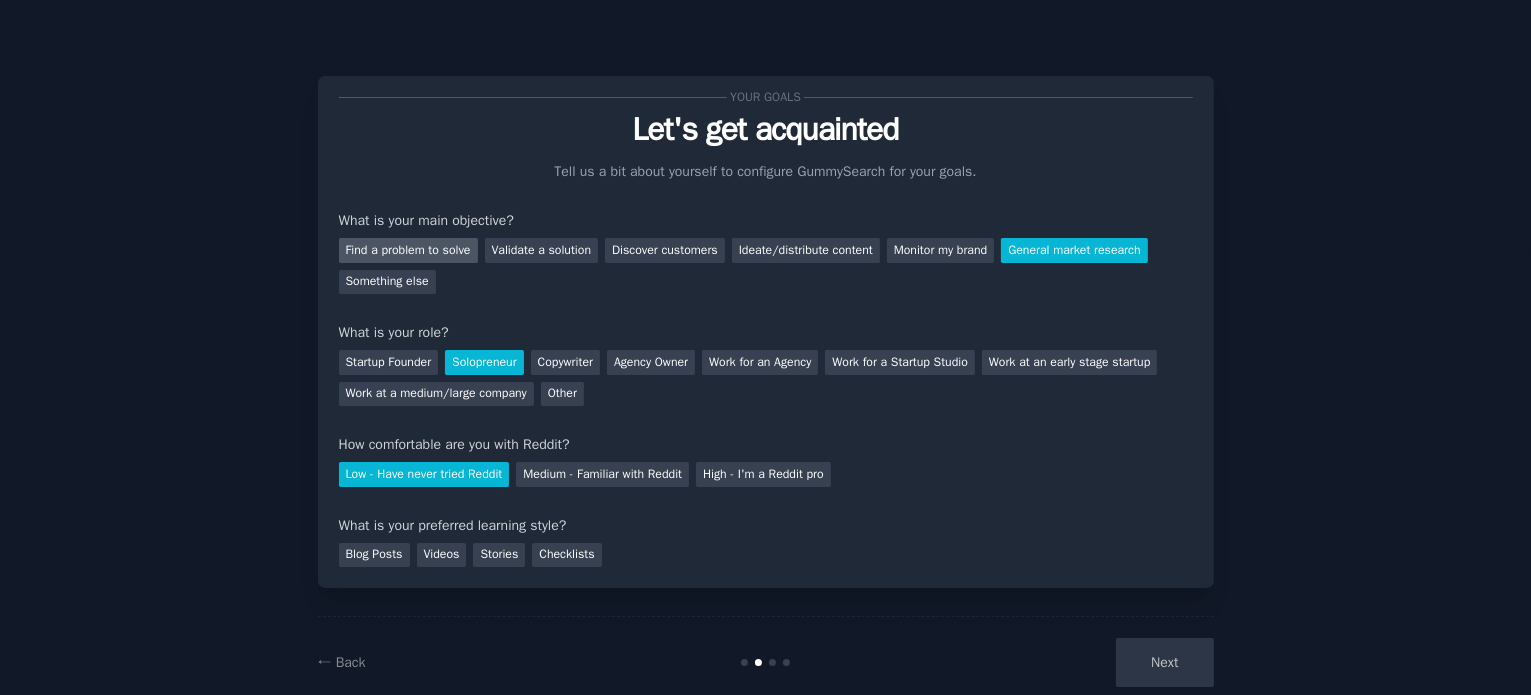 click on "Find a problem to solve" at bounding box center (408, 250) 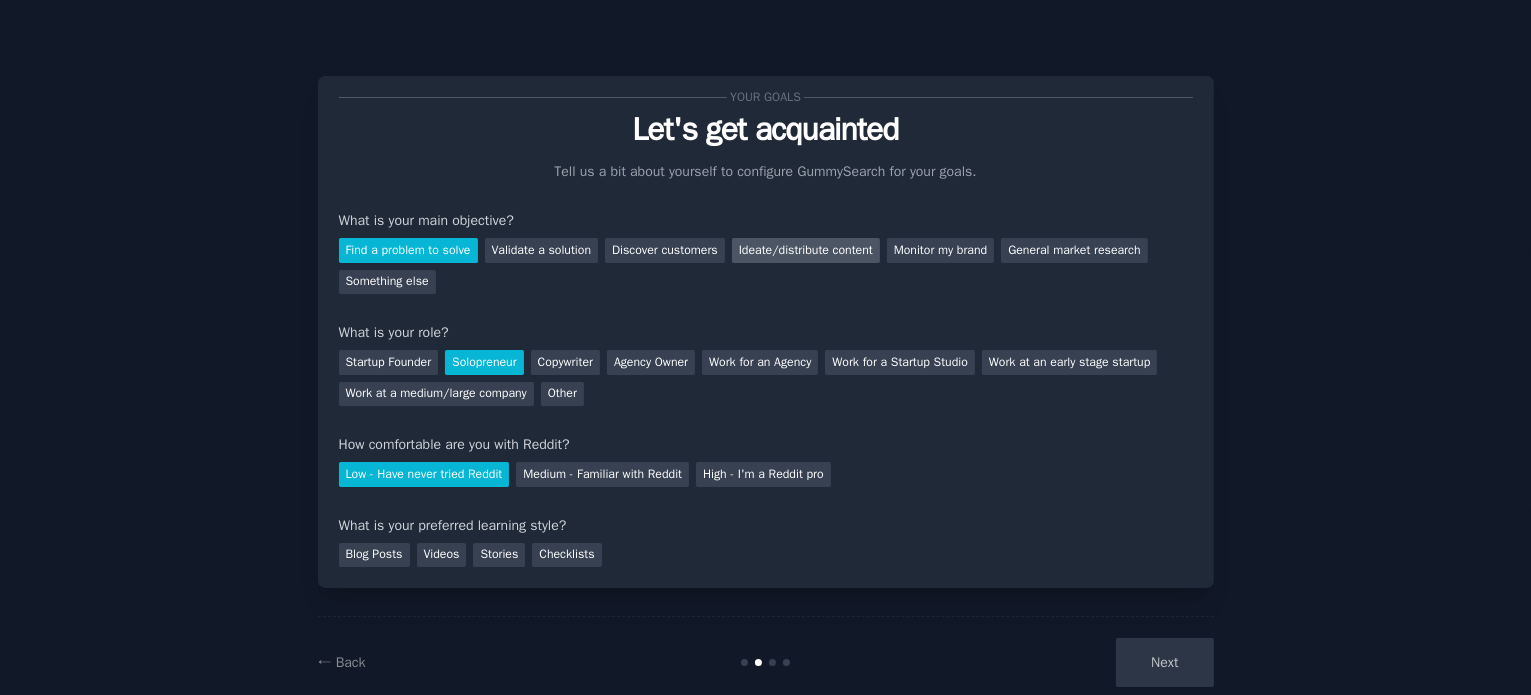 click on "Ideate/distribute content" at bounding box center (806, 250) 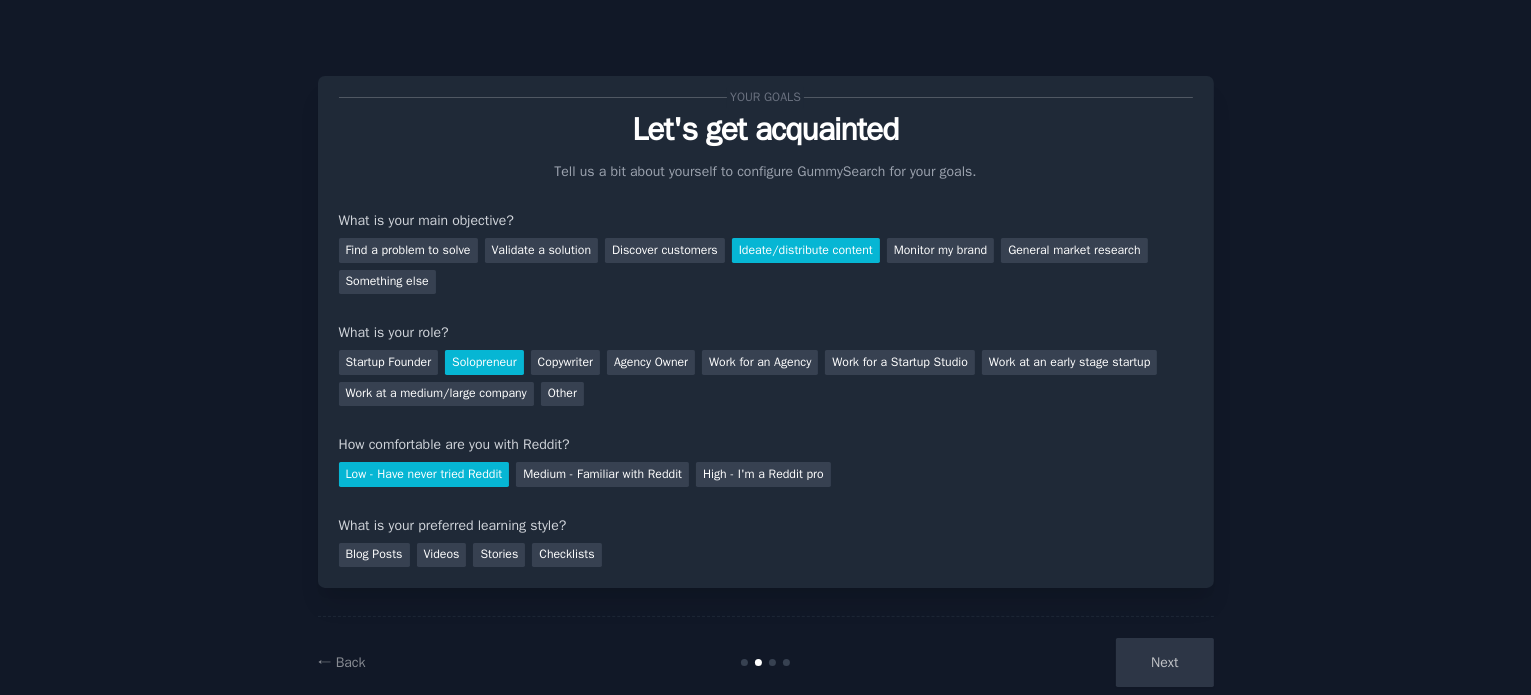 click on "Next" at bounding box center (1064, 662) 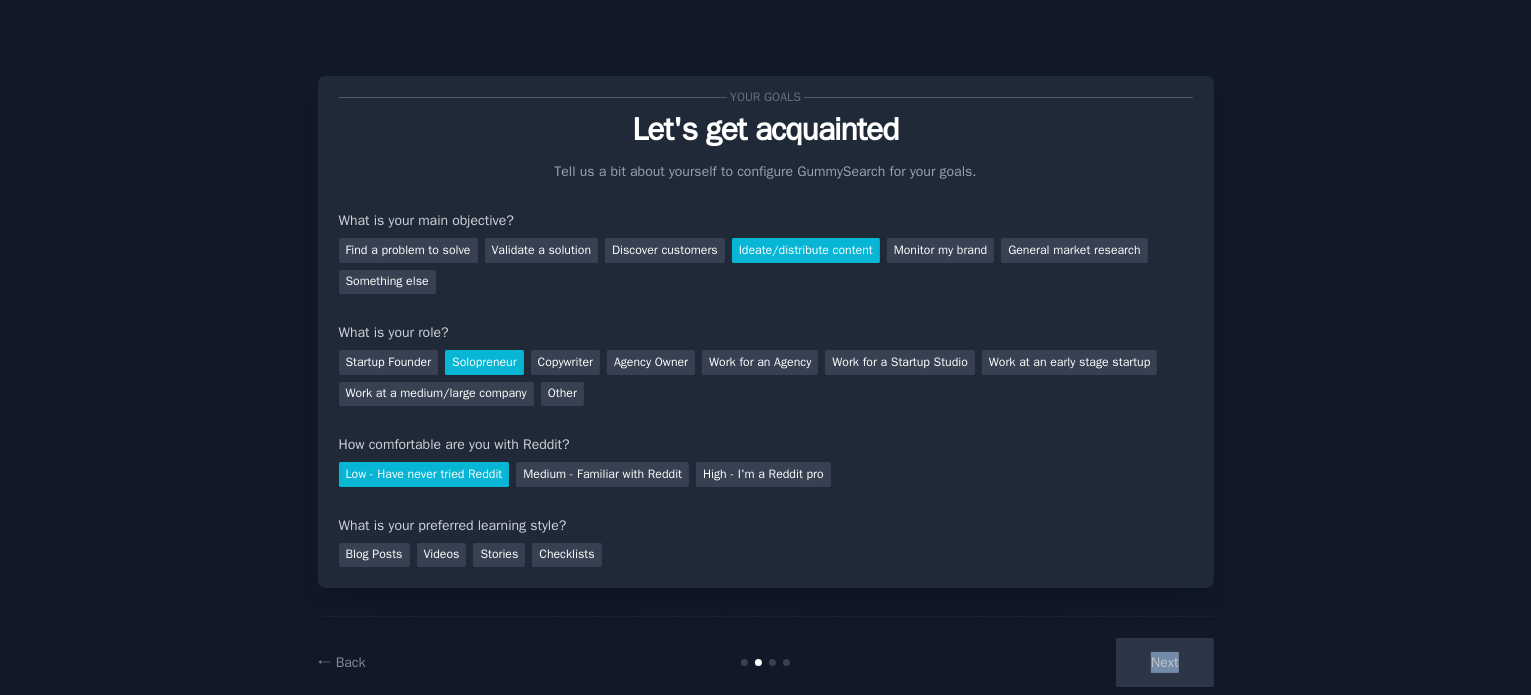 click on "Next" at bounding box center (1064, 662) 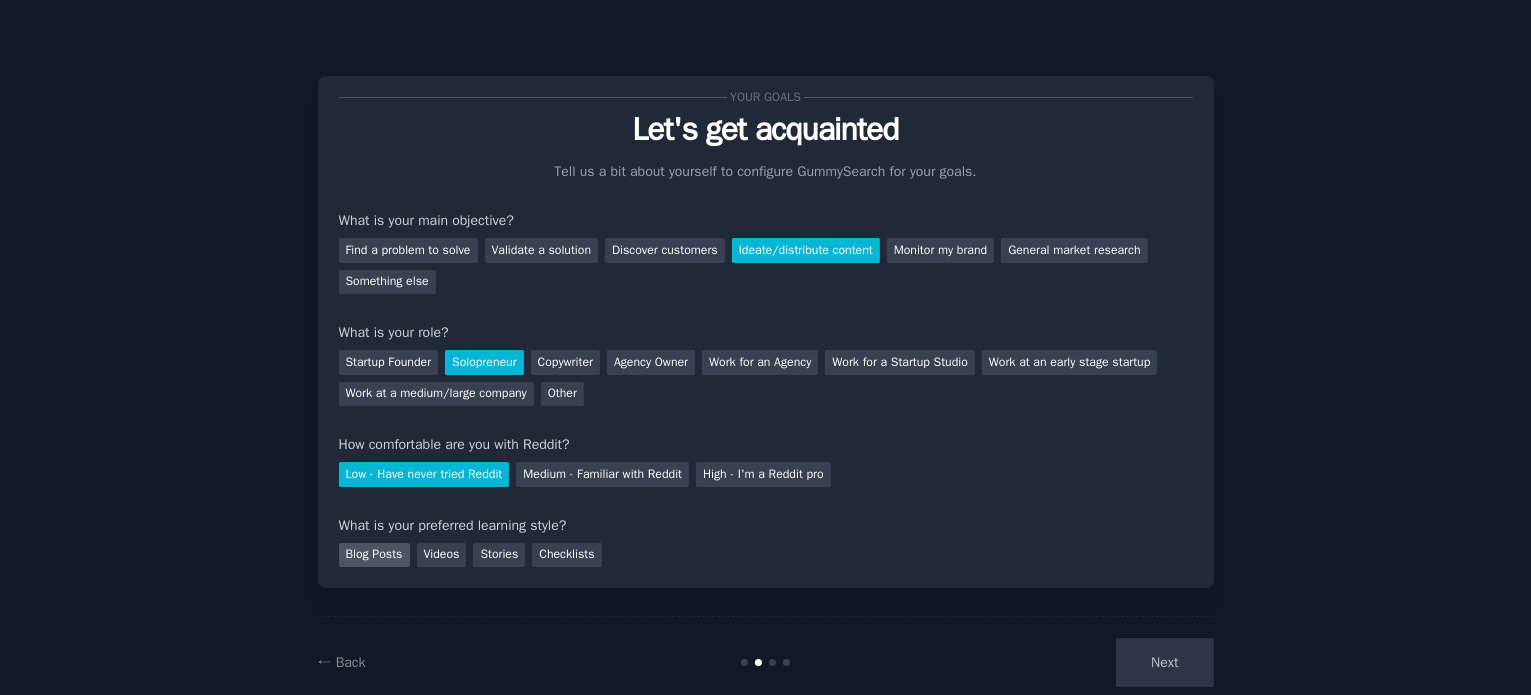 click on "Blog Posts" at bounding box center [374, 555] 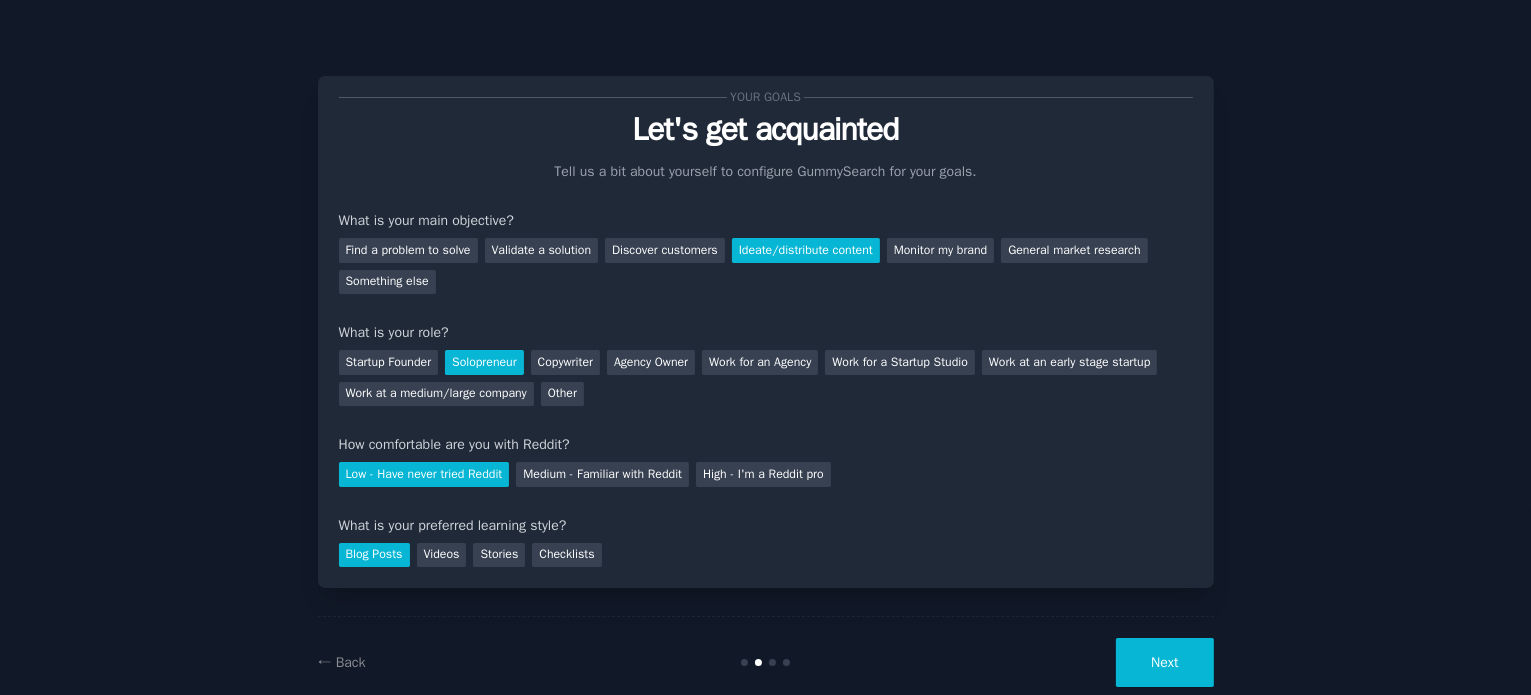 click on "Next" at bounding box center (1164, 662) 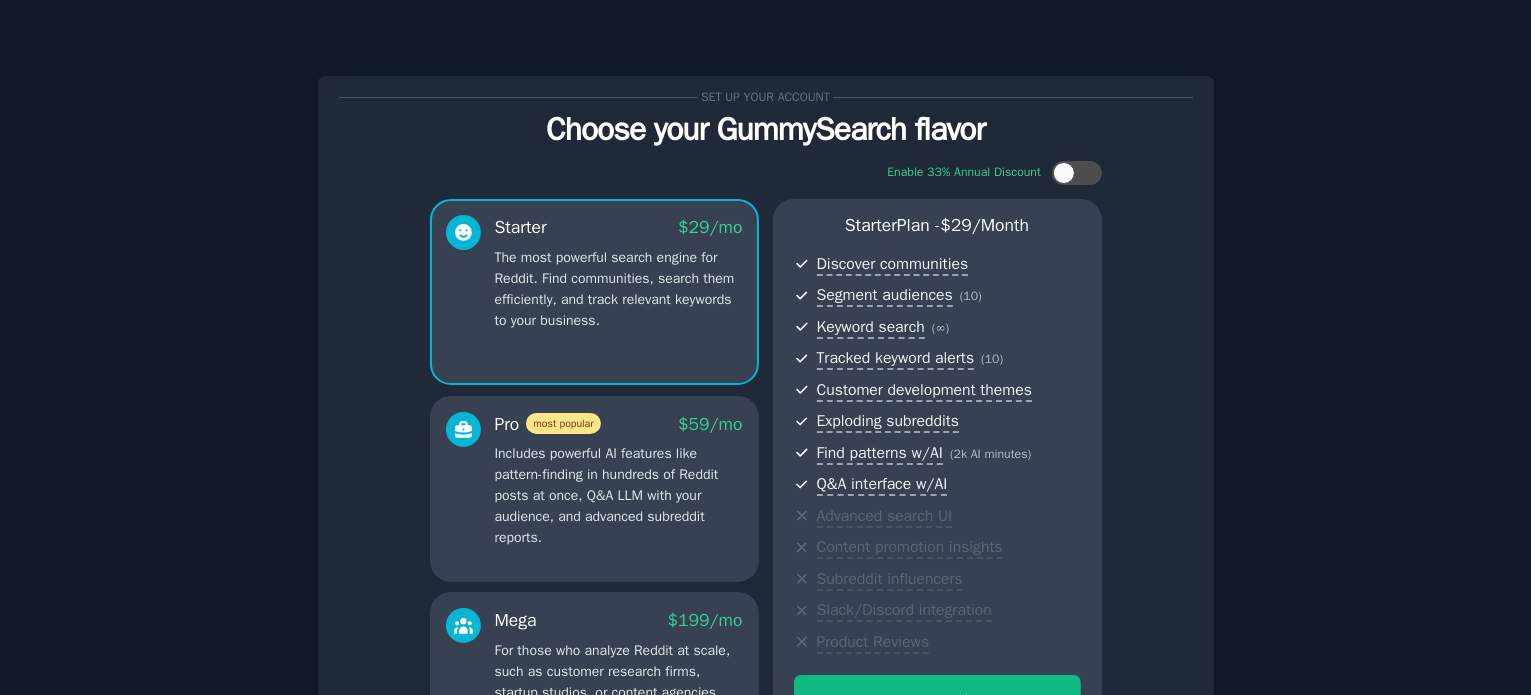 click on "Set up your account Choose your GummySearch flavor Enable 33% Annual Discount Starter $ 29 /mo The most powerful search engine for Reddit. Find communities, search them efficiently, and track relevant keywords to your business. Pro most popular $ 59 /mo Includes powerful AI features like pattern-finding in hundreds of Reddit posts at once, Q&A LLM with your audience, and advanced subreddit reports. Mega $ 199 /mo For those who analyze Reddit at scale, such as customer research firms, startup studios, or content agencies. Comes with 20k AI minutes. Starter  Plan -  $ 29 /month Discover communities Segment audiences ( 10 ) Keyword search ( ∞ ) Tracked keyword alerts ( 10 ) Customer development themes Exploding subreddits Find patterns w/AI ( 2k AI minutes ) Q&A interface w/AI Advanced search UI Content promotion insights Subreddit influencers Slack/Discord integration Product Reviews Try  Starter  for  $10 7 days  trial, then $ 29 /month . Cancel anytime. Continue on free tier ← Back" at bounding box center [765, 494] 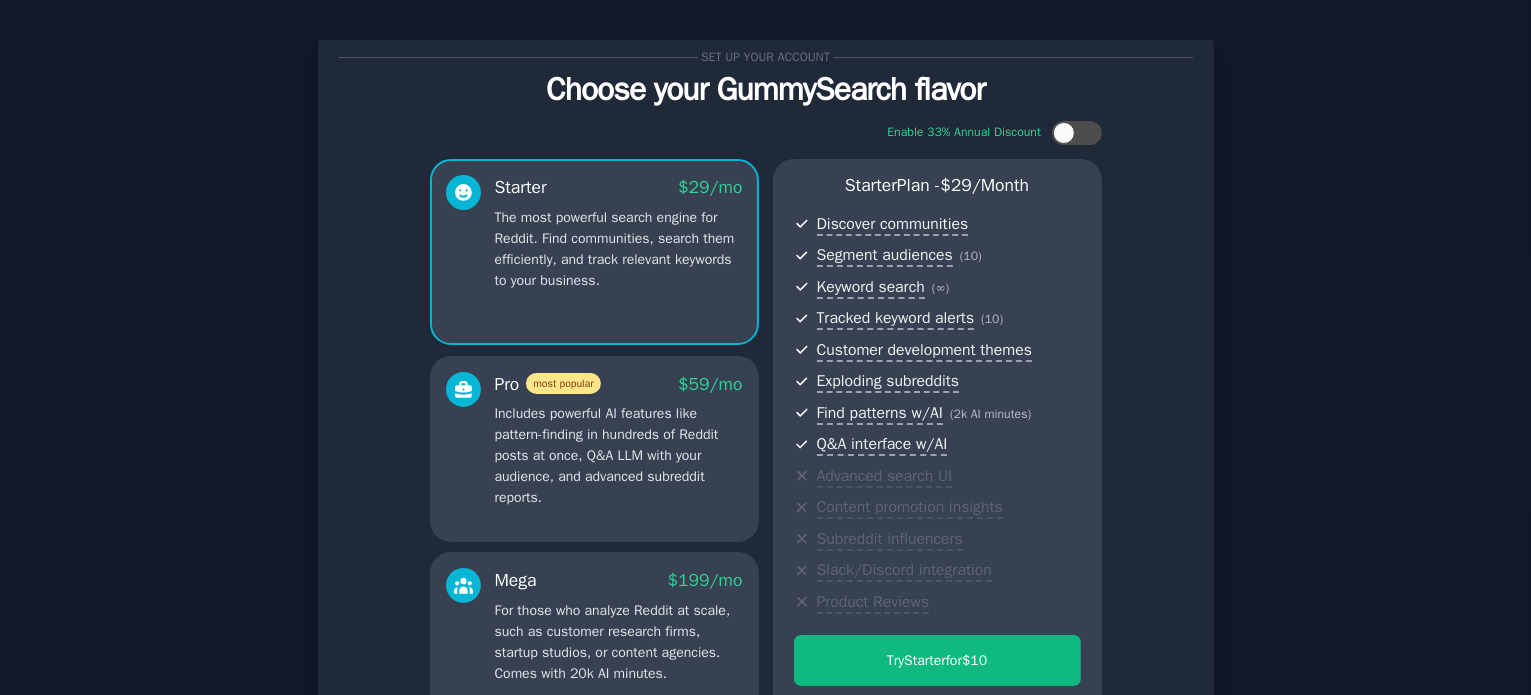 scroll, scrollTop: 251, scrollLeft: 0, axis: vertical 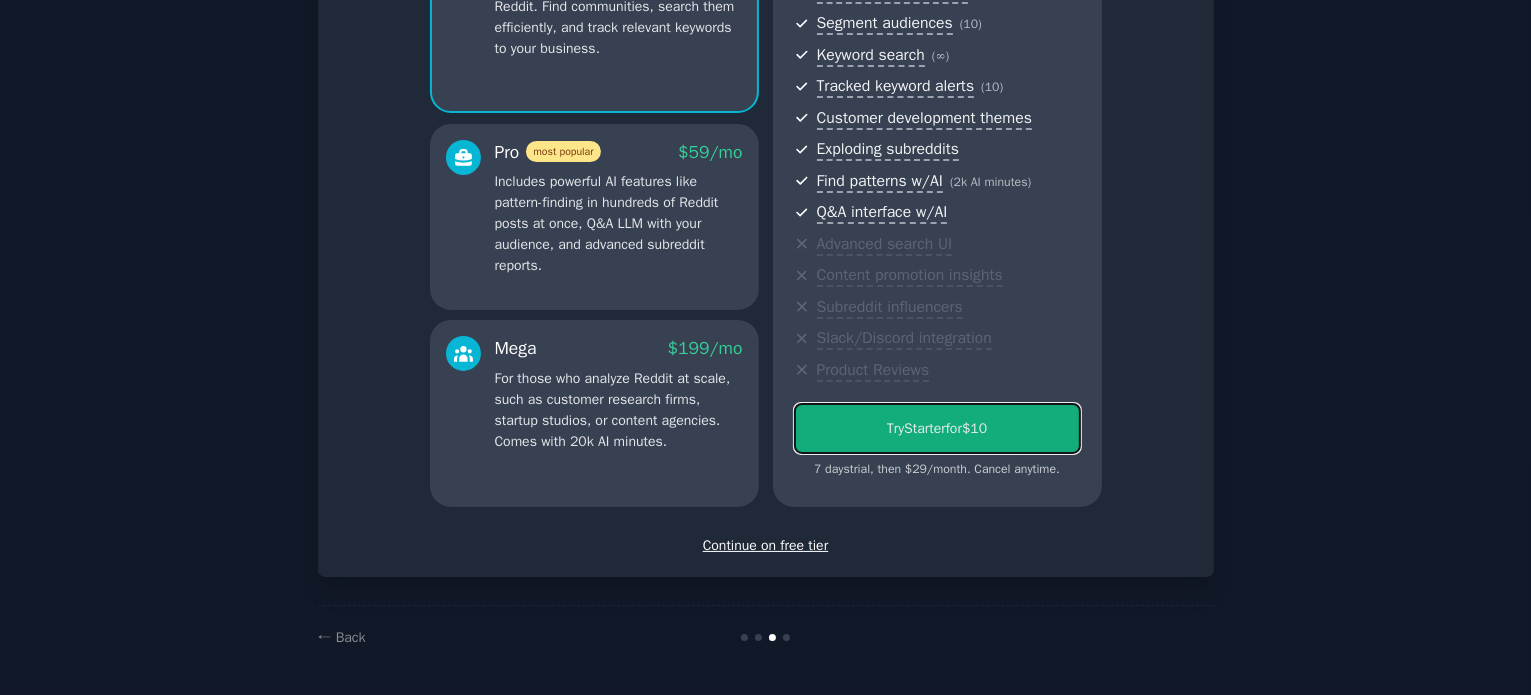 click on "Try  Starter  for  $10" at bounding box center [937, 428] 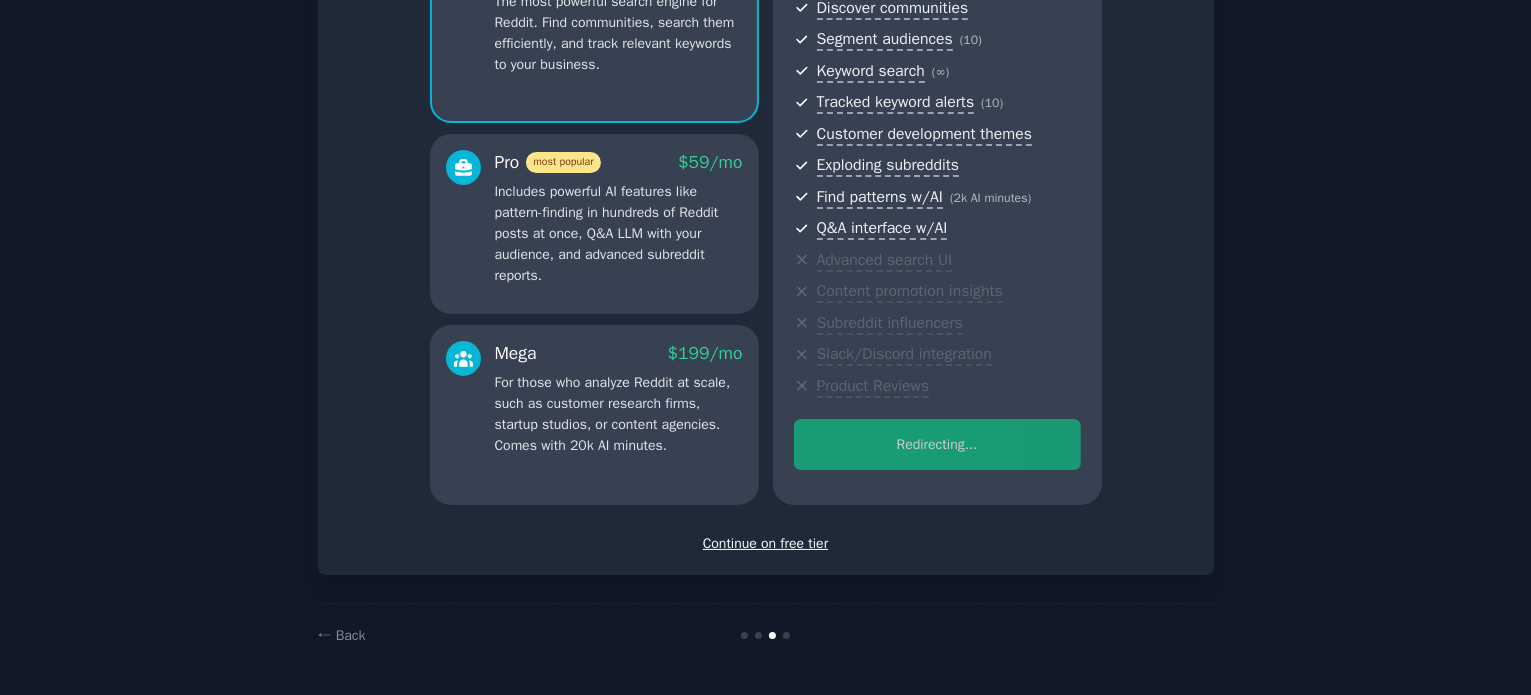 scroll, scrollTop: 235, scrollLeft: 0, axis: vertical 